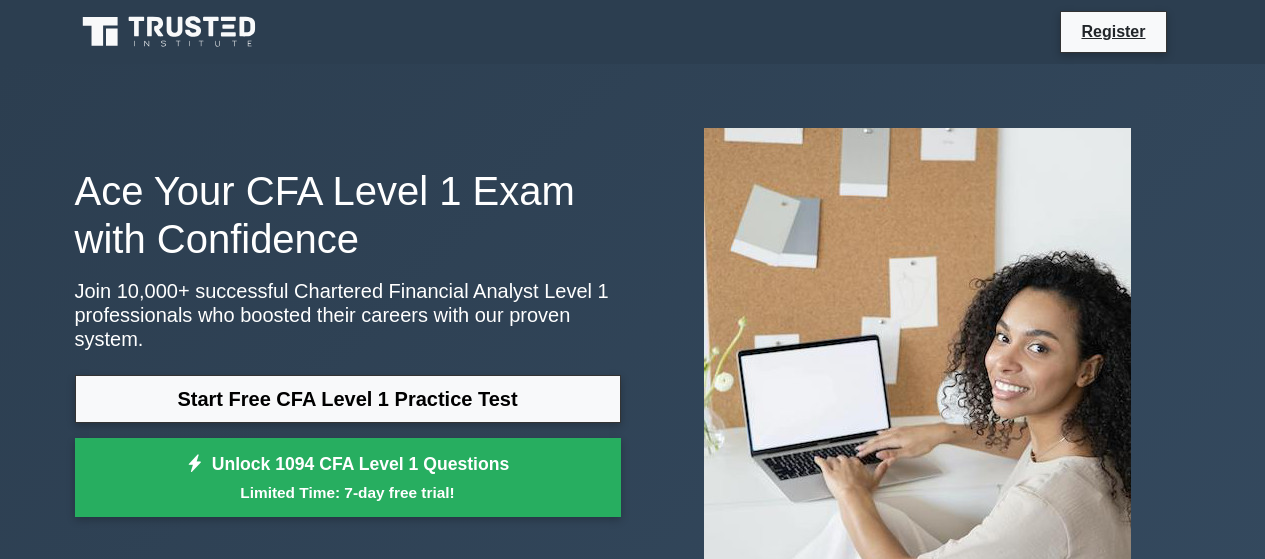 scroll, scrollTop: 0, scrollLeft: 0, axis: both 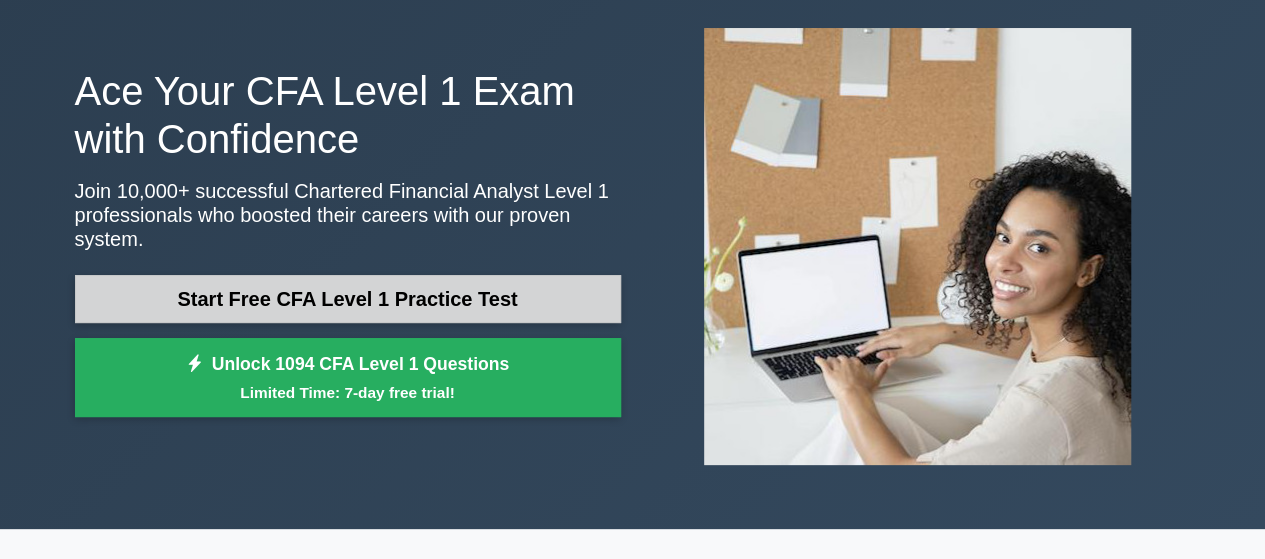 click on "Start Free CFA Level 1 Practice Test" at bounding box center [348, 299] 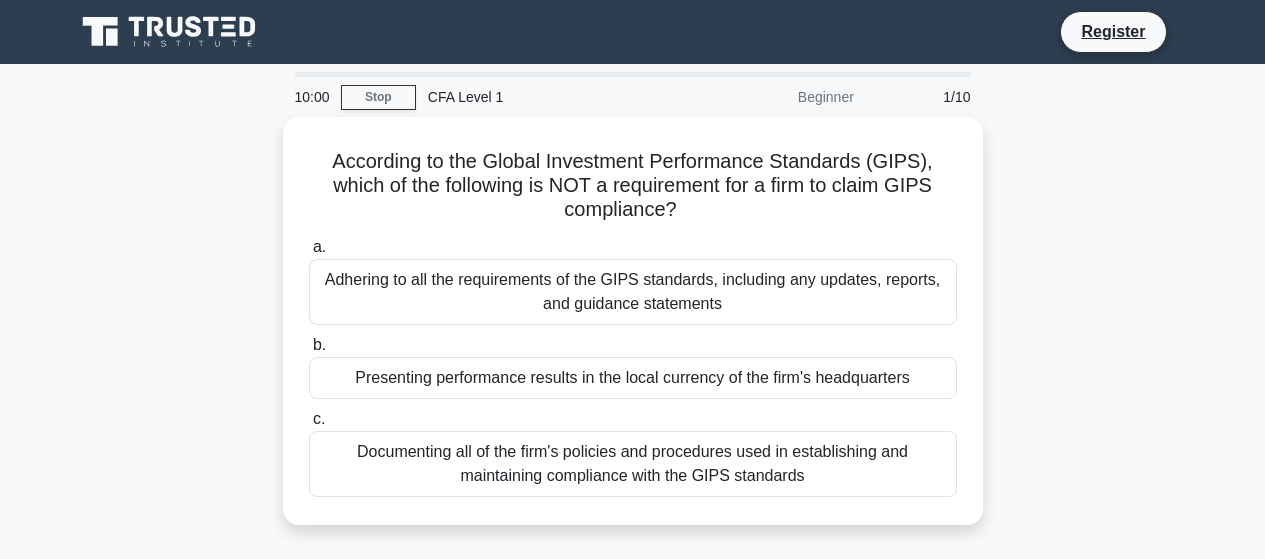 scroll, scrollTop: 0, scrollLeft: 0, axis: both 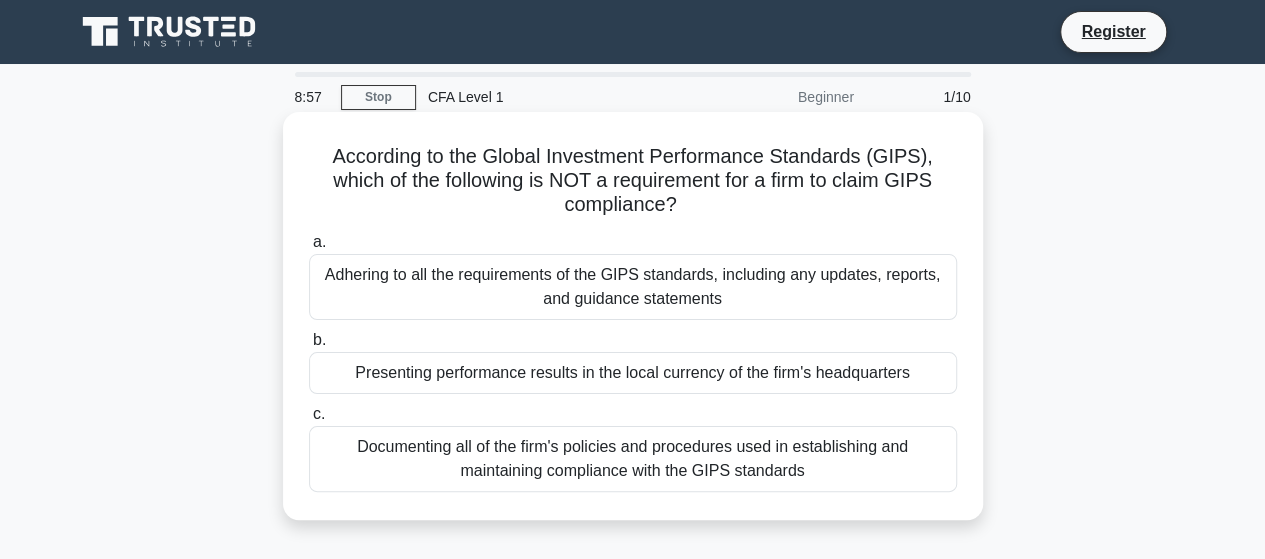 click on "Adhering to all the requirements of the GIPS standards, including any updates, reports, and guidance statements" at bounding box center (633, 287) 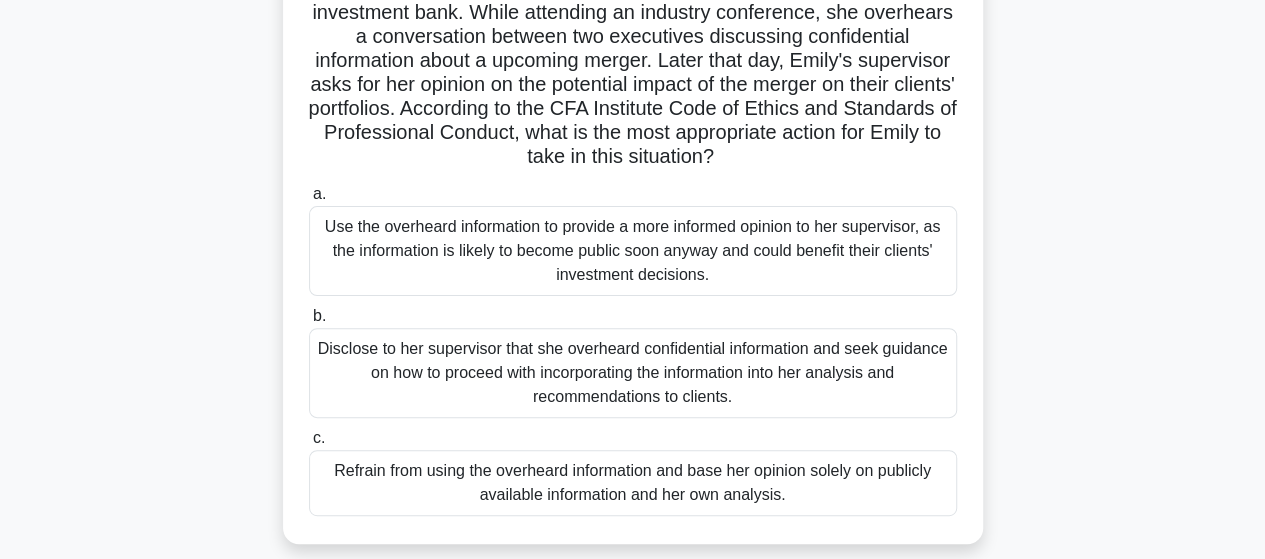 scroll, scrollTop: 200, scrollLeft: 0, axis: vertical 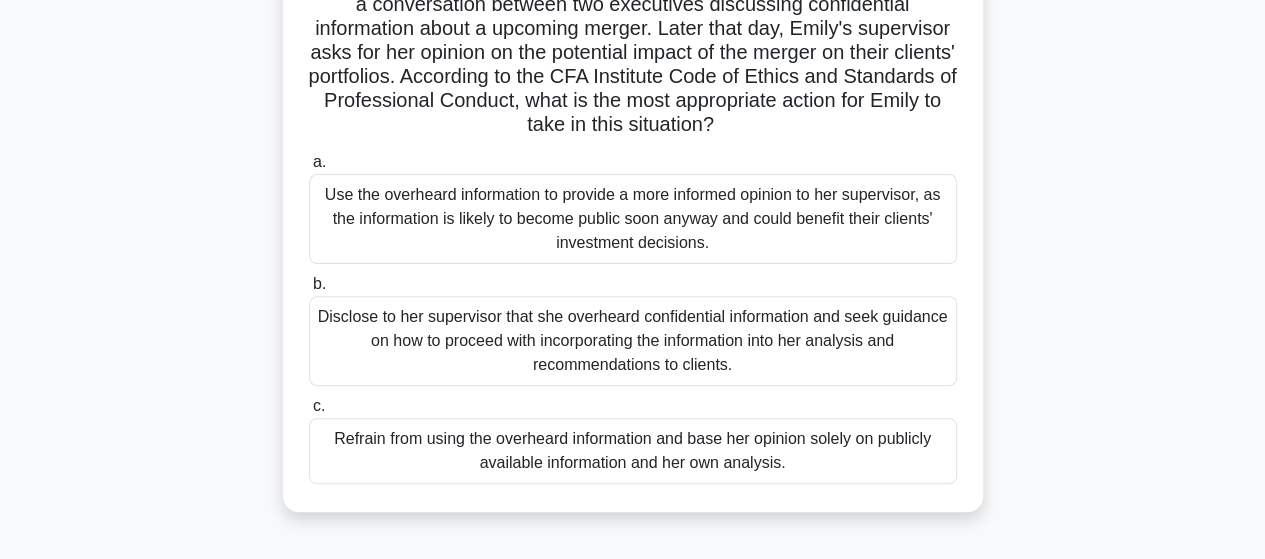 click on "Disclose to her supervisor that she overheard confidential information and seek guidance on how to proceed with incorporating the information into her analysis and recommendations to clients." at bounding box center (633, 341) 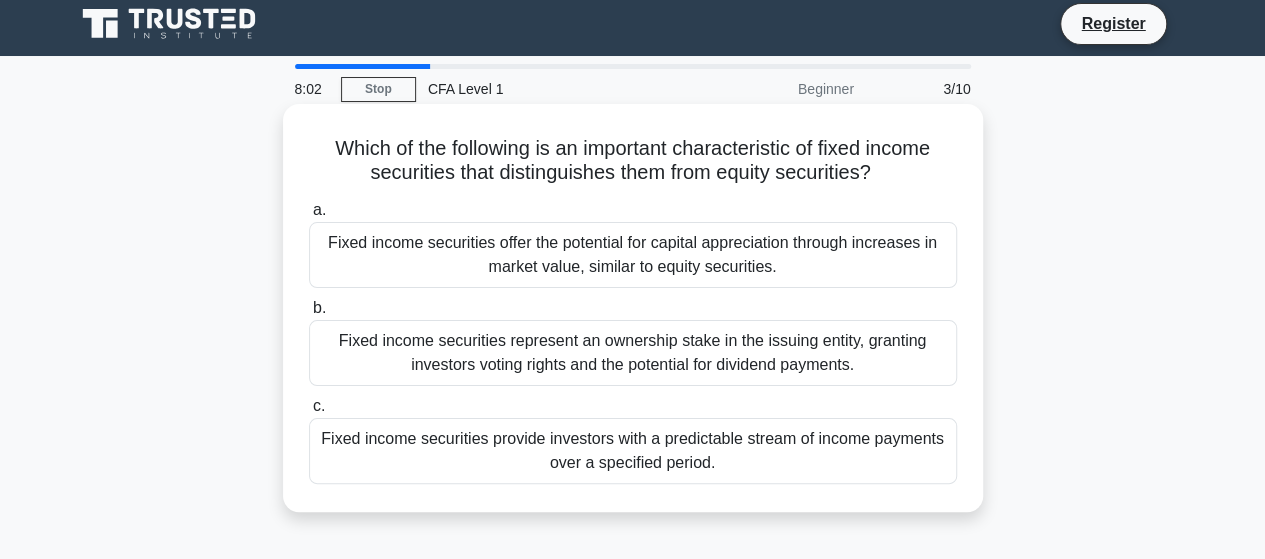 scroll, scrollTop: 0, scrollLeft: 0, axis: both 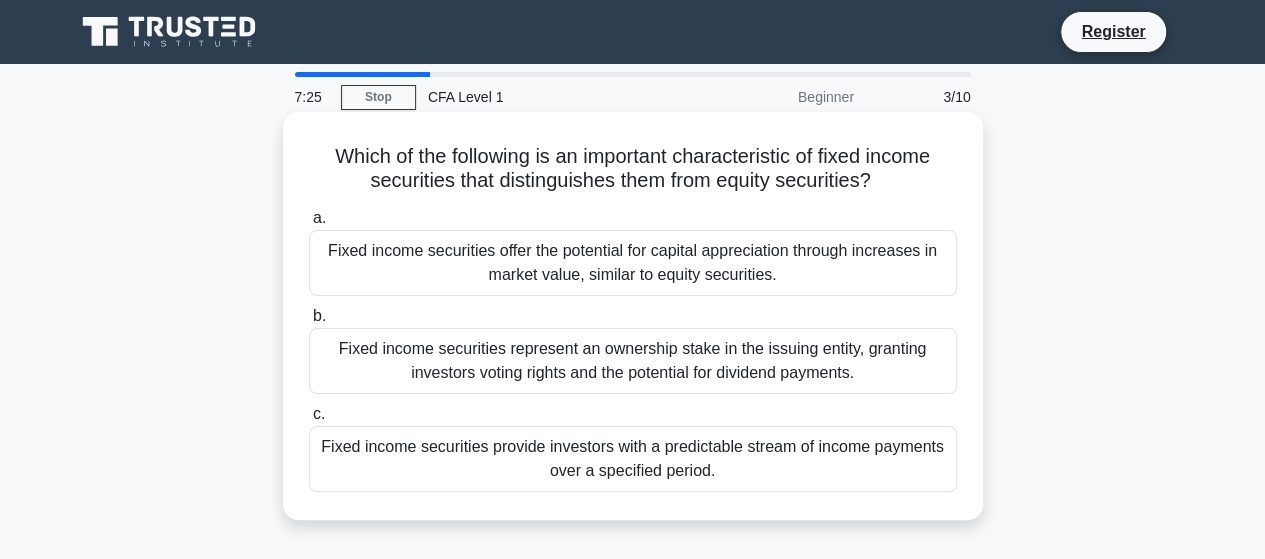 click on "Fixed income securities provide investors with a predictable stream of income payments over a specified period." at bounding box center (633, 459) 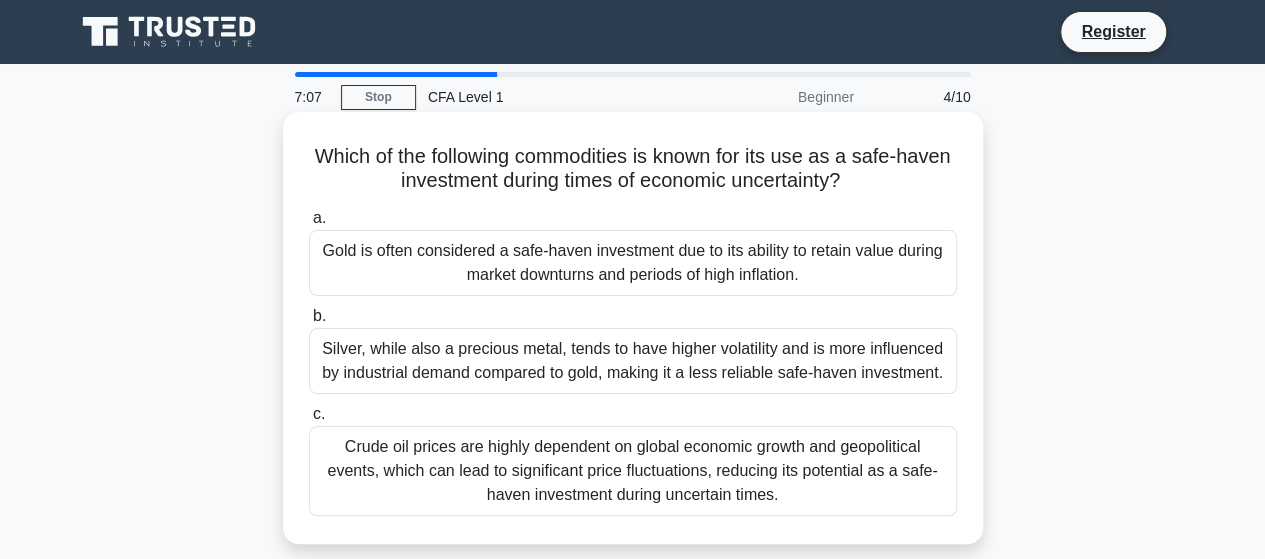 click on "Gold is often considered a safe-haven investment due to its ability to retain value during market downturns and periods of high inflation." at bounding box center [633, 263] 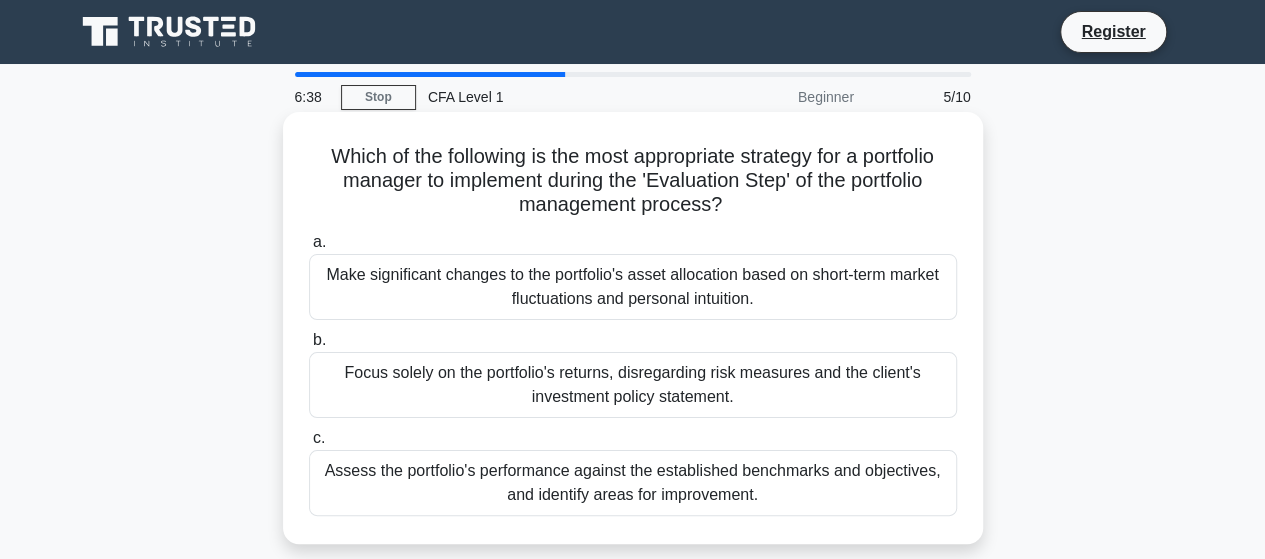 click on "Assess the portfolio's performance against the established benchmarks and objectives, and identify areas for improvement." at bounding box center [633, 483] 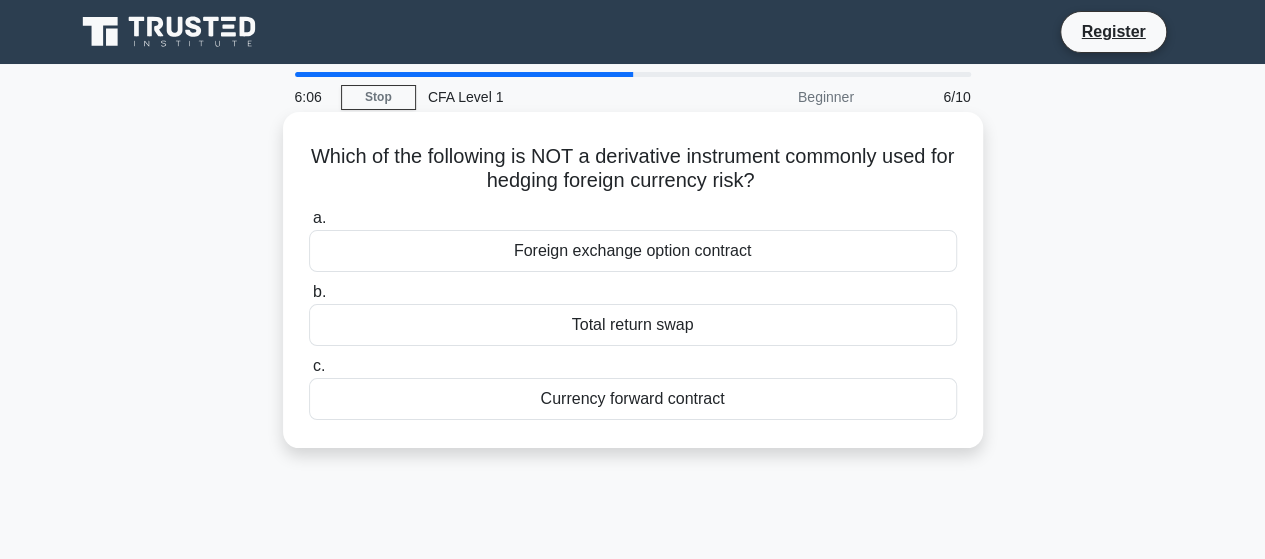 click on "Total return swap" at bounding box center [633, 325] 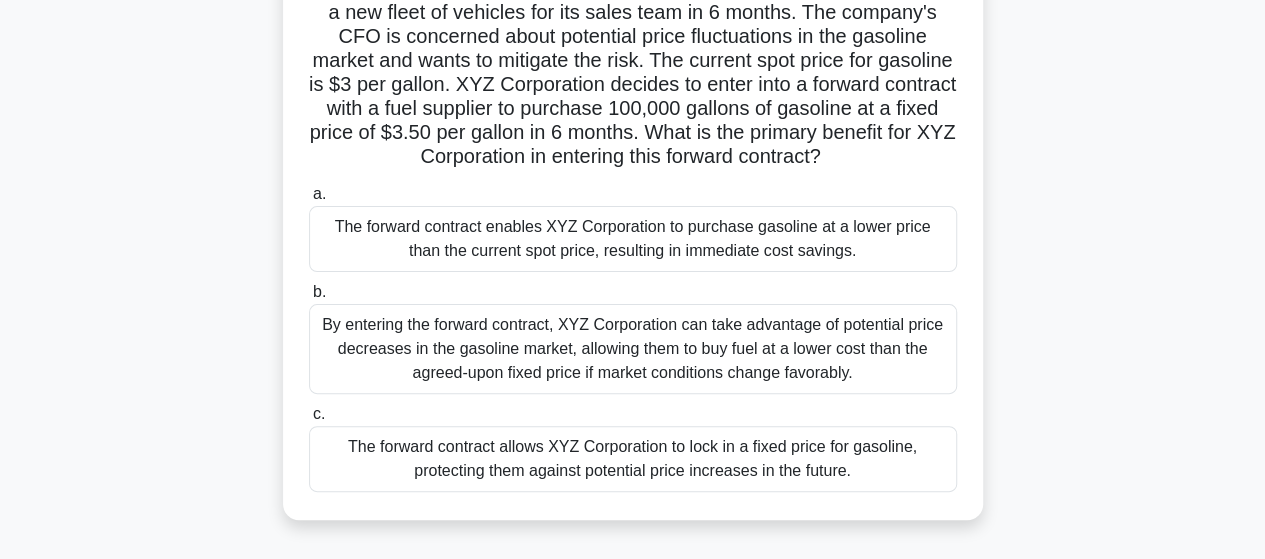 scroll, scrollTop: 200, scrollLeft: 0, axis: vertical 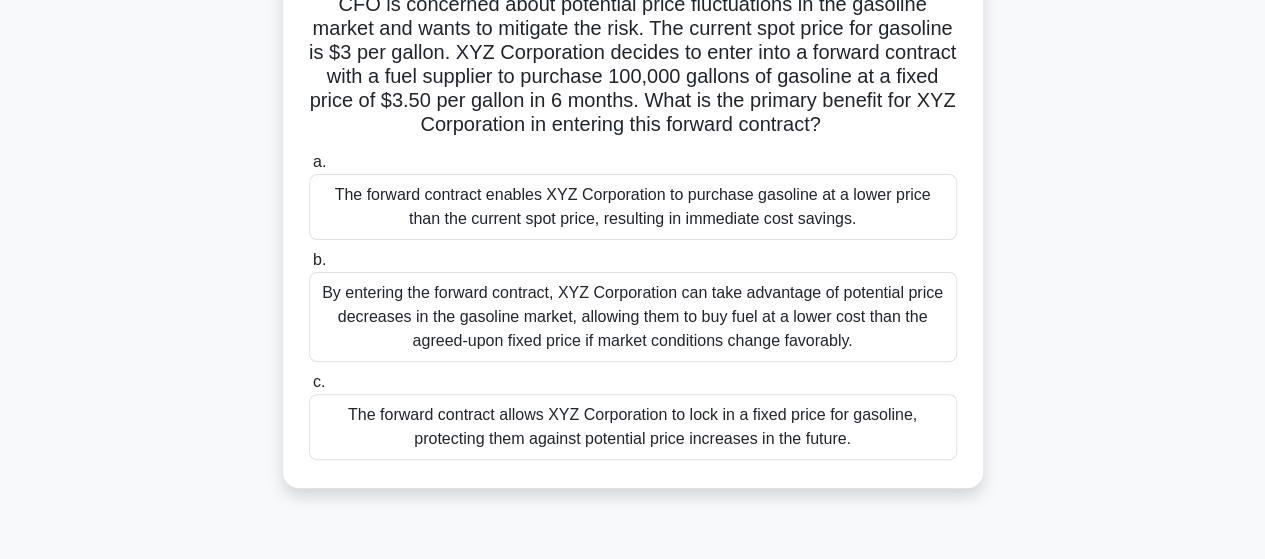 click on "The forward contract allows XYZ Corporation to lock in a fixed price for gasoline, protecting them against potential price increases in the future." at bounding box center [633, 427] 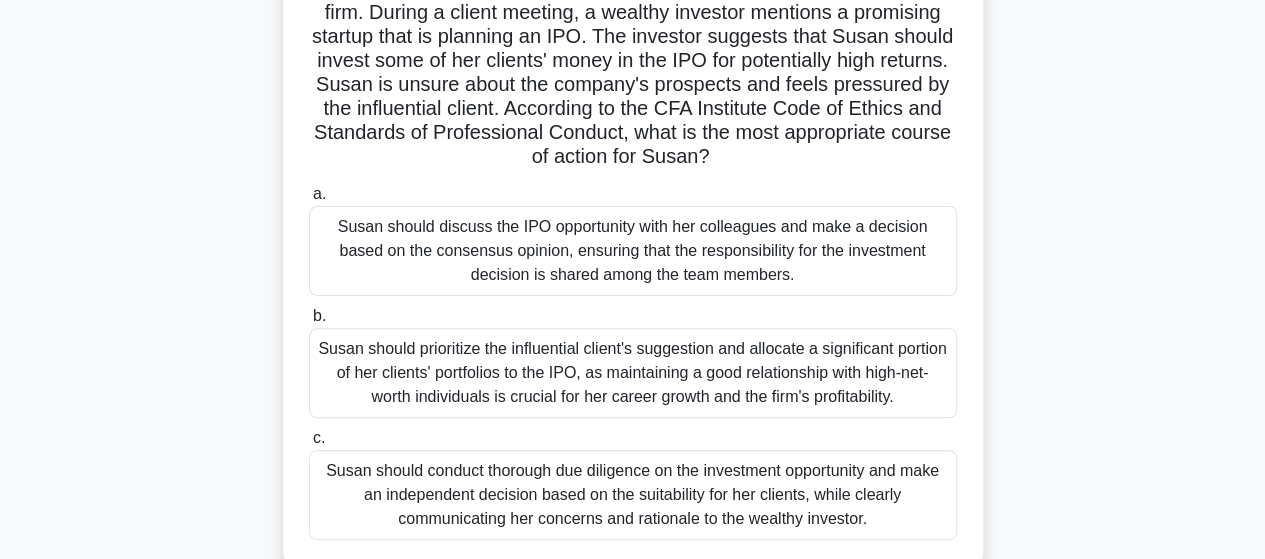 scroll, scrollTop: 200, scrollLeft: 0, axis: vertical 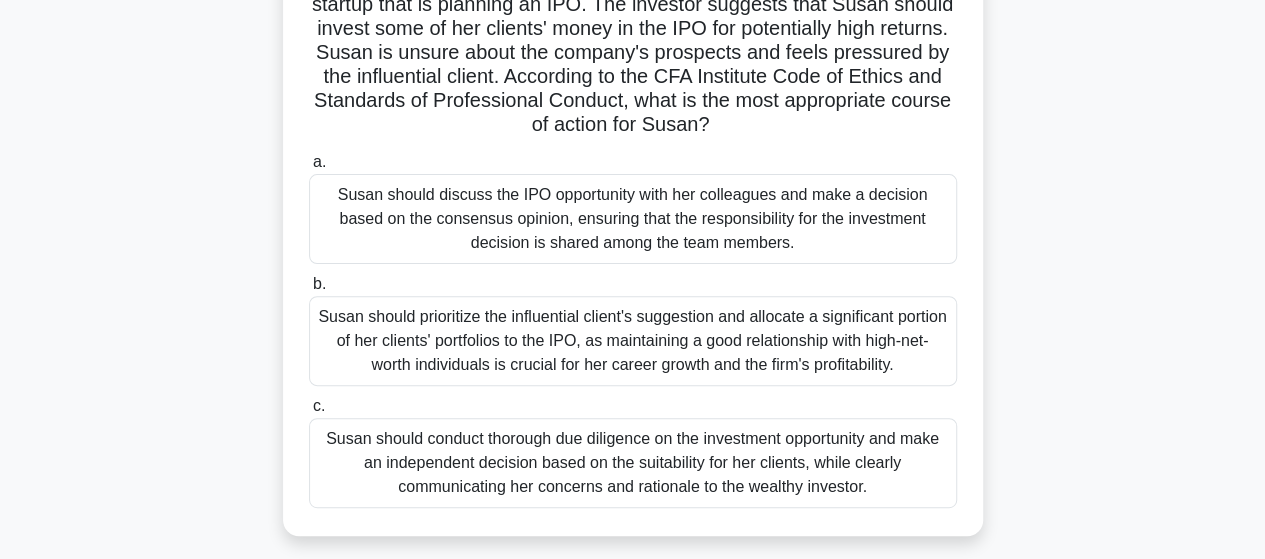 click on "Susan should conduct thorough due diligence on the investment opportunity and make an independent decision based on the suitability for her clients, while clearly communicating her concerns and rationale to the wealthy investor." at bounding box center (633, 463) 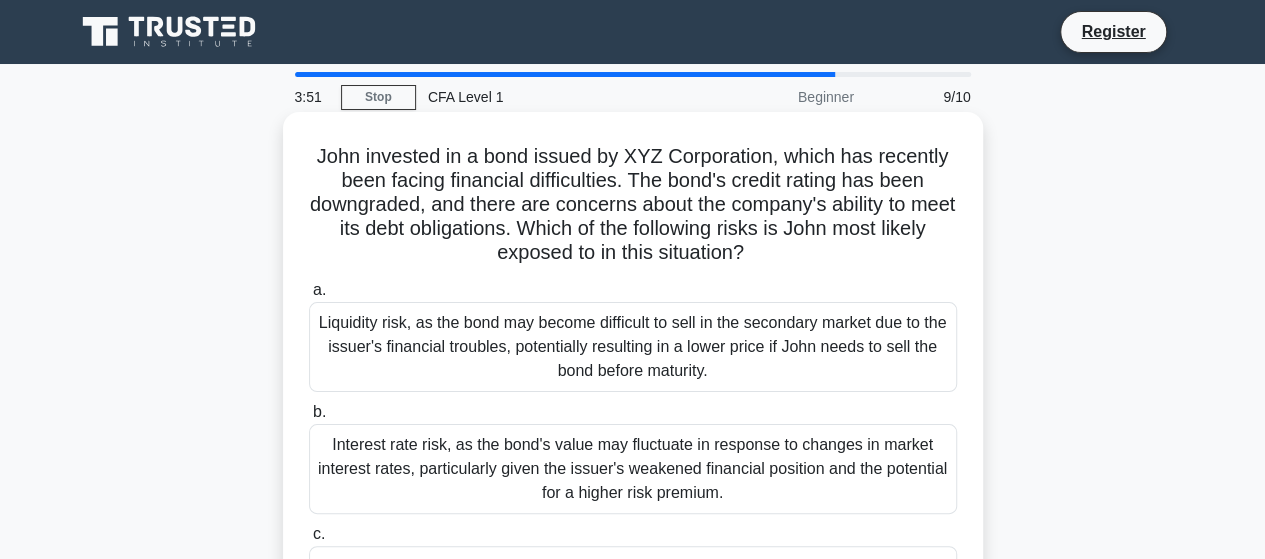 scroll, scrollTop: 100, scrollLeft: 0, axis: vertical 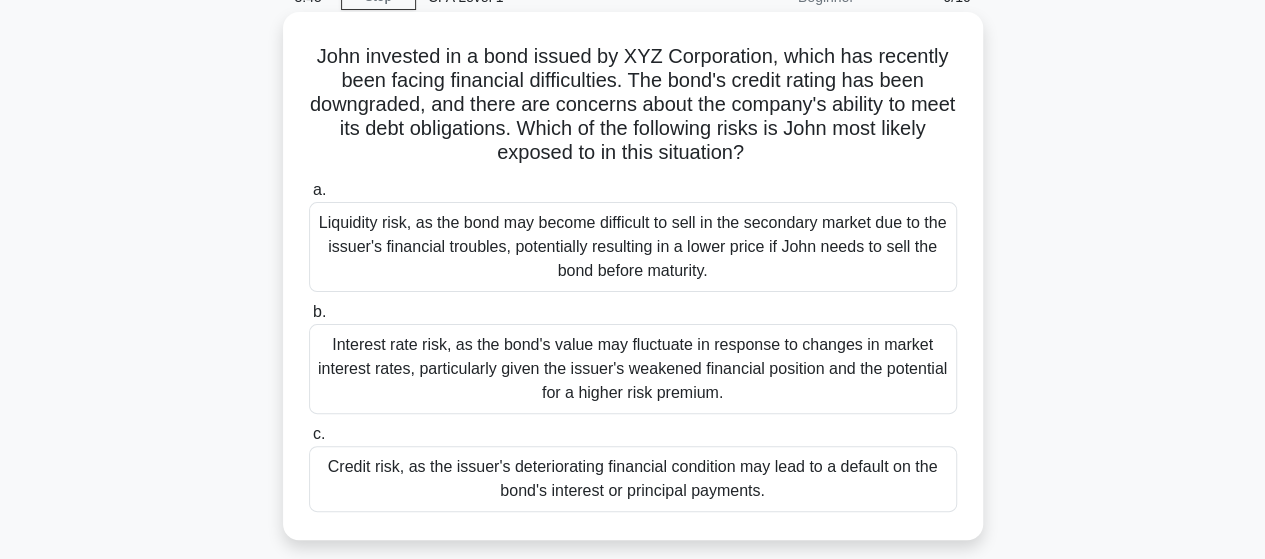 click on "Liquidity risk, as the bond may become difficult to sell in the secondary market due to the issuer's financial troubles, potentially resulting in a lower price if John needs to sell the bond before maturity." at bounding box center (633, 247) 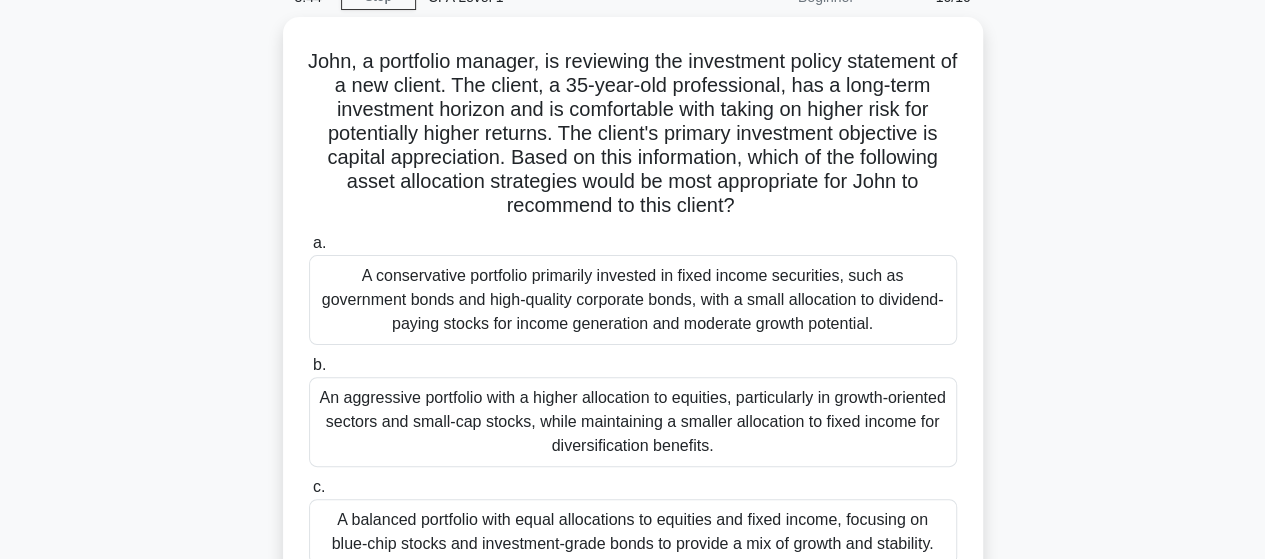 scroll, scrollTop: 0, scrollLeft: 0, axis: both 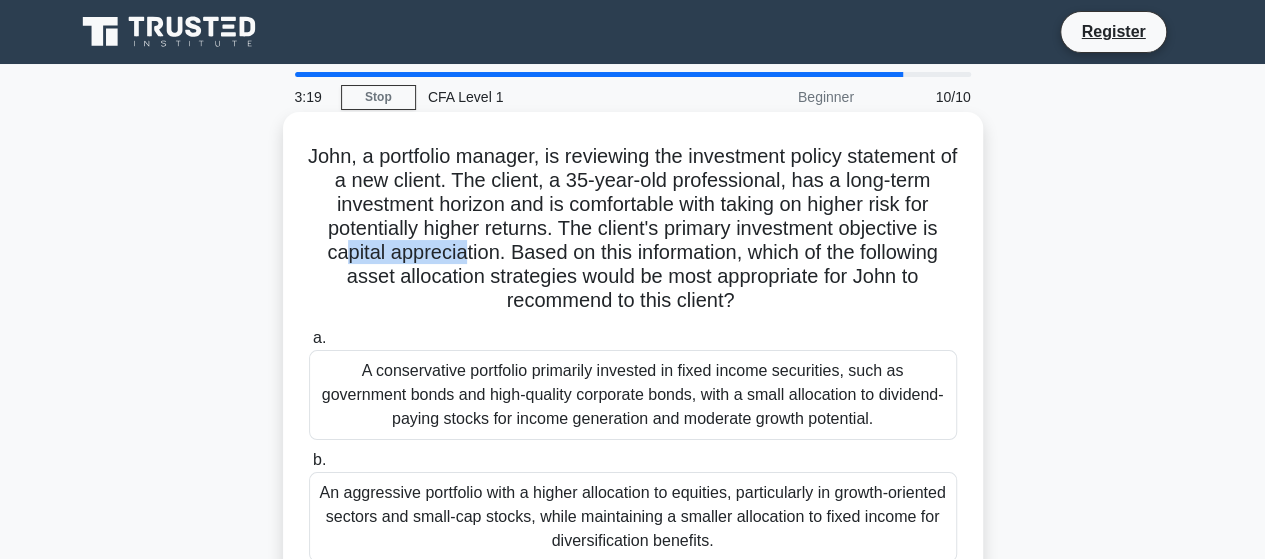 drag, startPoint x: 339, startPoint y: 253, endPoint x: 456, endPoint y: 253, distance: 117 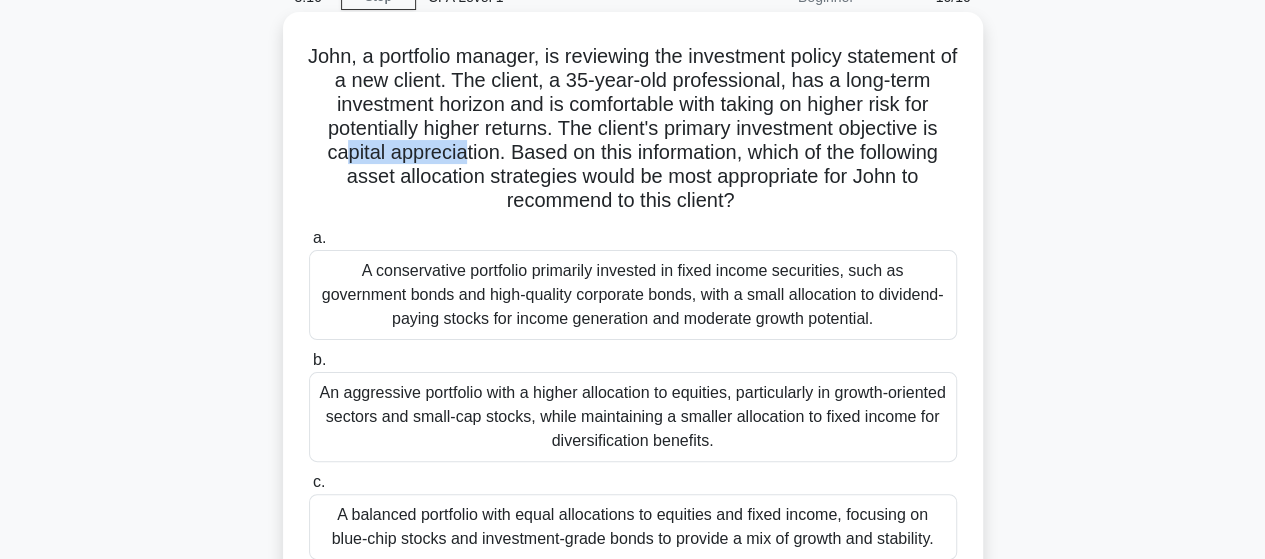scroll, scrollTop: 200, scrollLeft: 0, axis: vertical 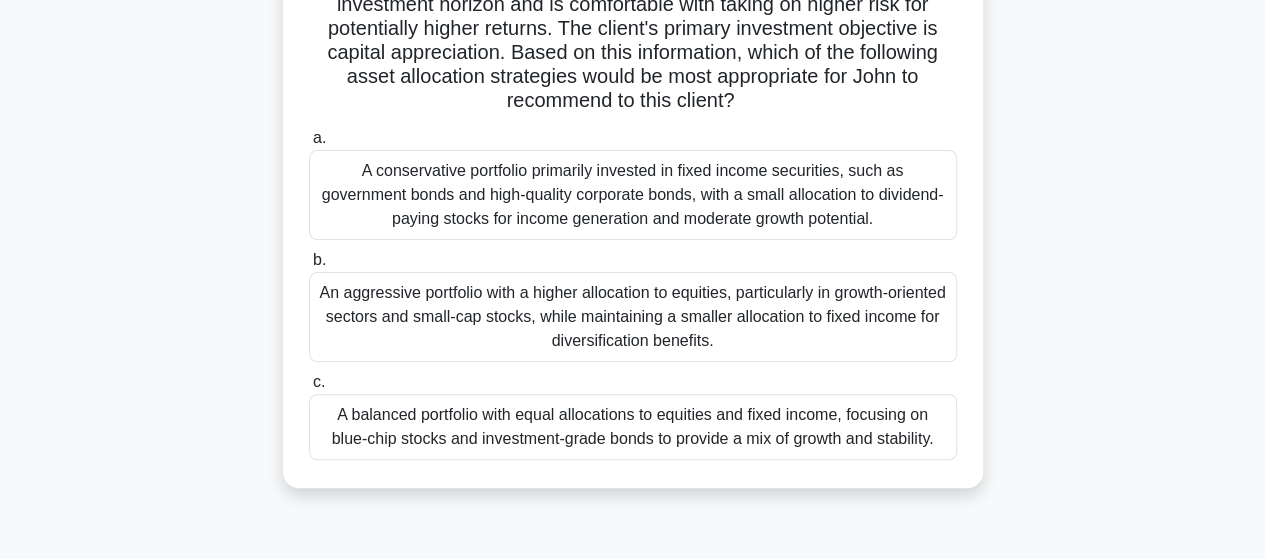 click on "An aggressive portfolio with a higher allocation to equities, particularly in growth-oriented sectors and small-cap stocks, while maintaining a smaller allocation to fixed income for diversification benefits." at bounding box center (633, 317) 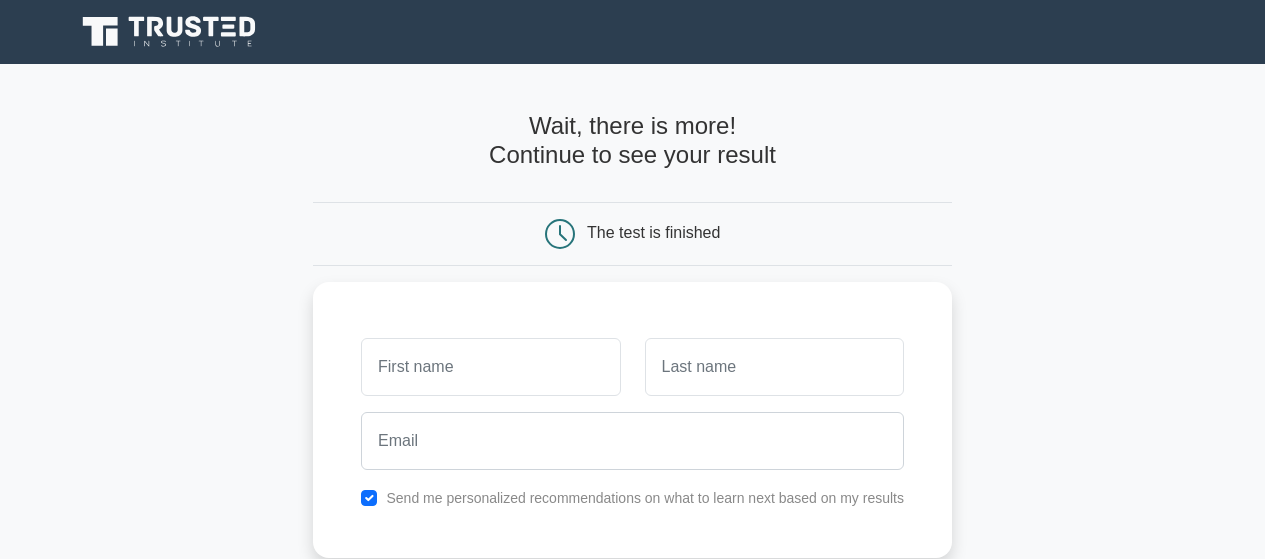 scroll, scrollTop: 0, scrollLeft: 0, axis: both 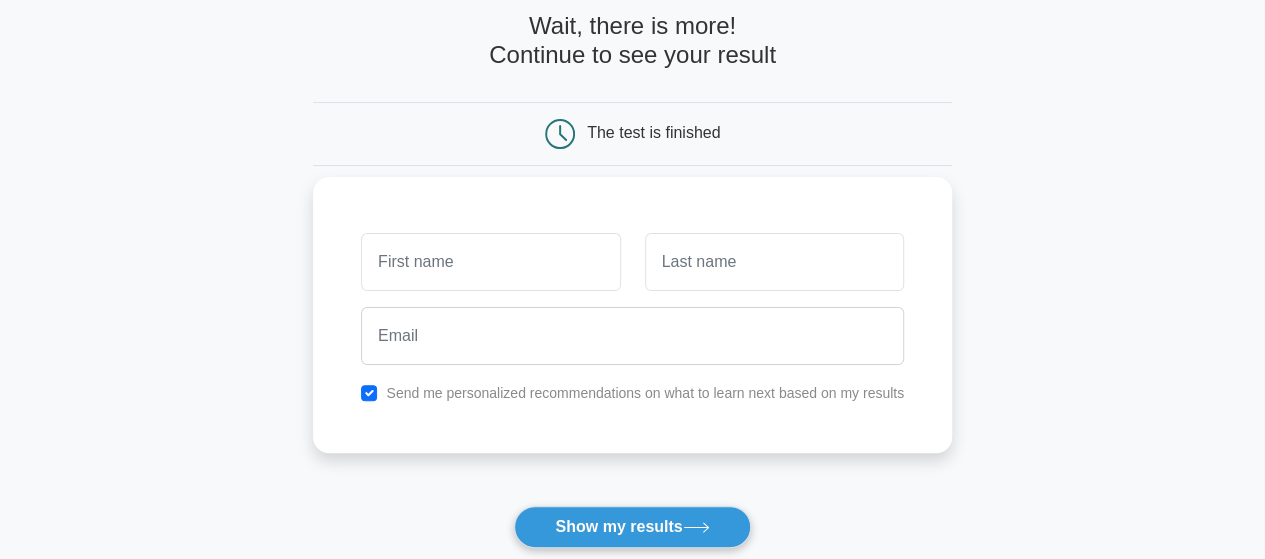 click at bounding box center (490, 262) 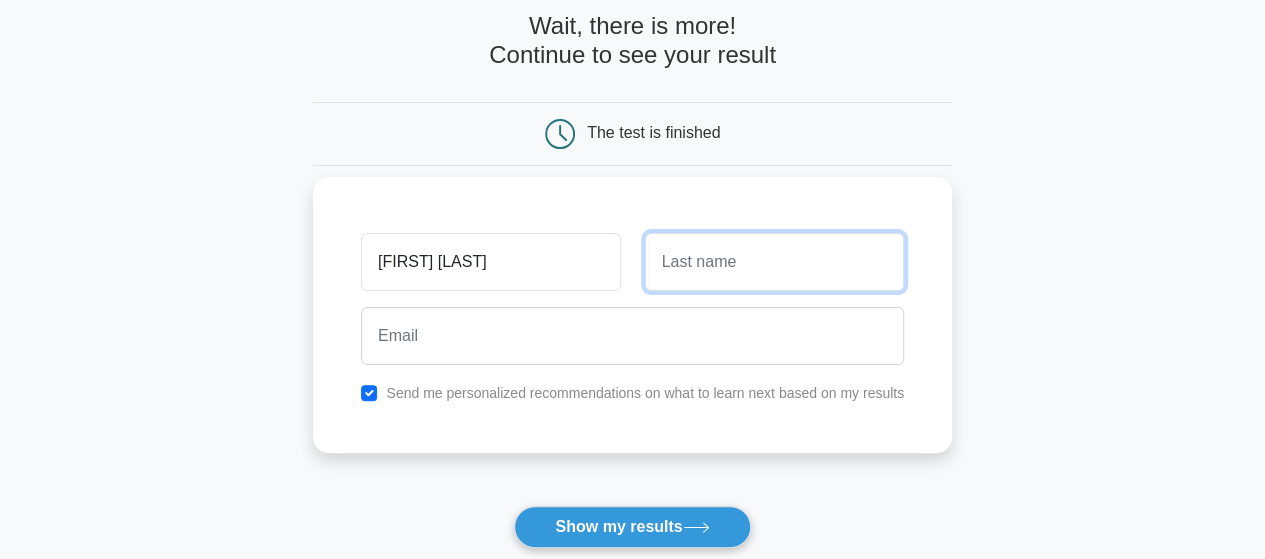 click at bounding box center [774, 262] 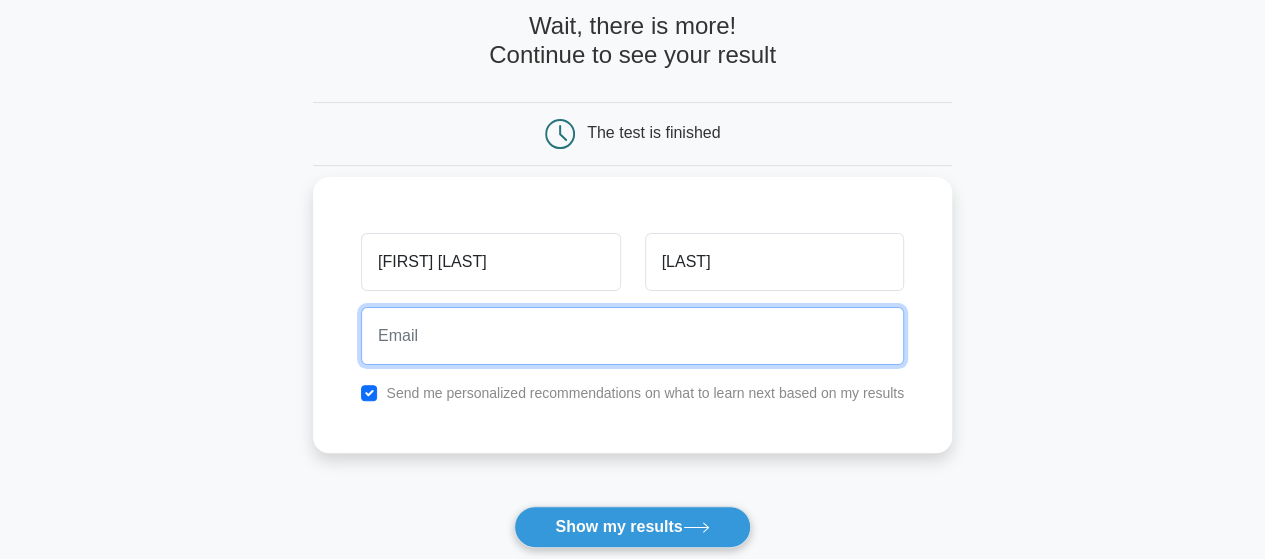 click at bounding box center [632, 336] 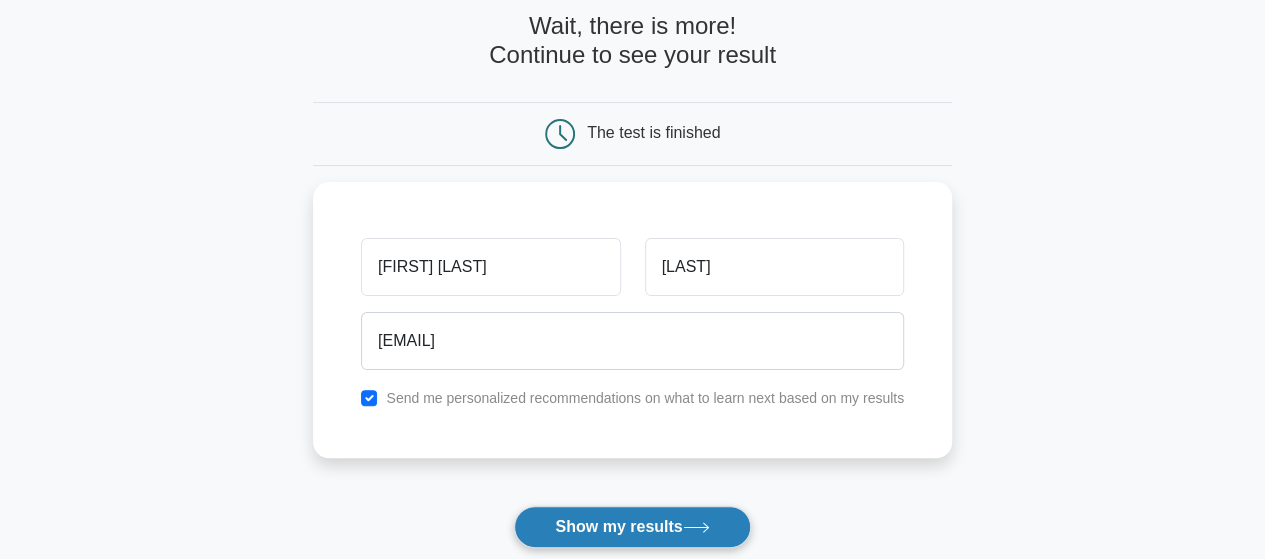 click 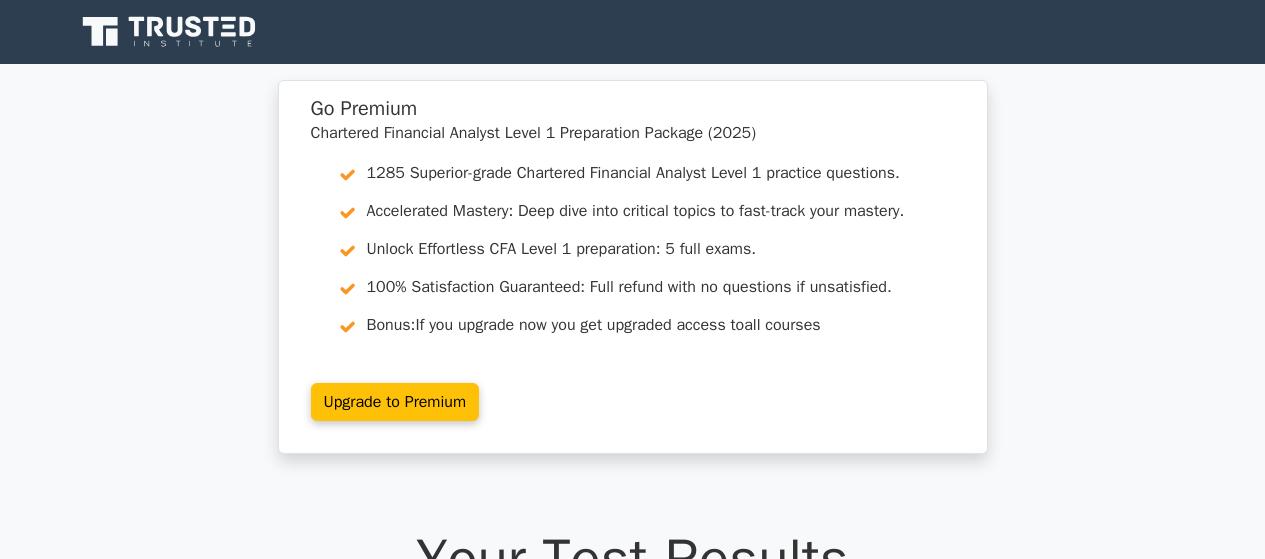 scroll, scrollTop: 0, scrollLeft: 0, axis: both 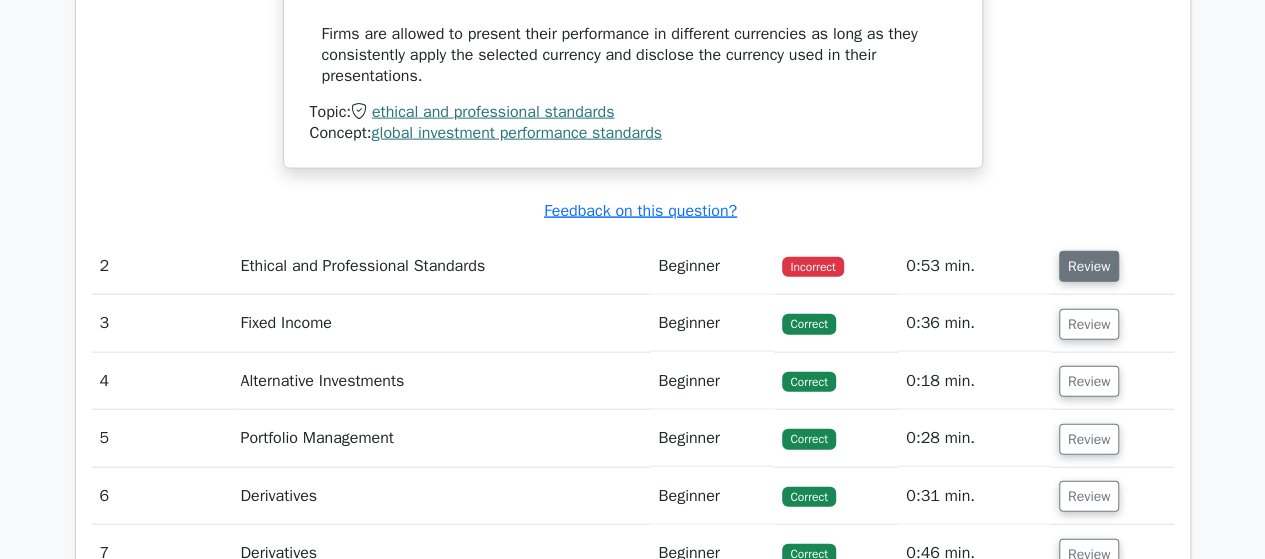 click on "Review" at bounding box center [1089, 266] 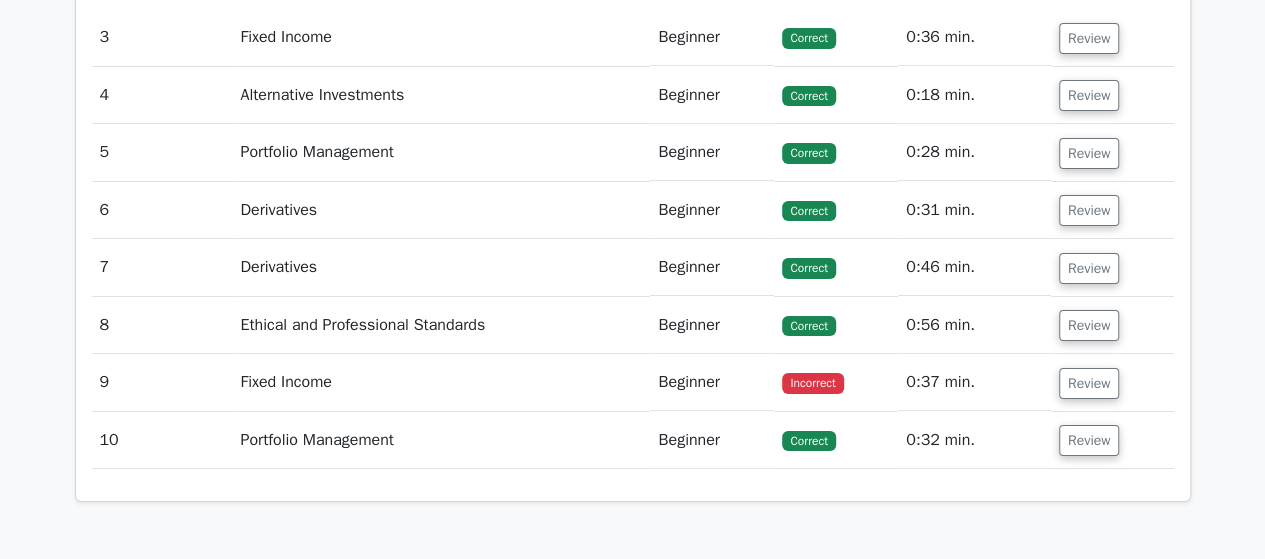 scroll, scrollTop: 3777, scrollLeft: 0, axis: vertical 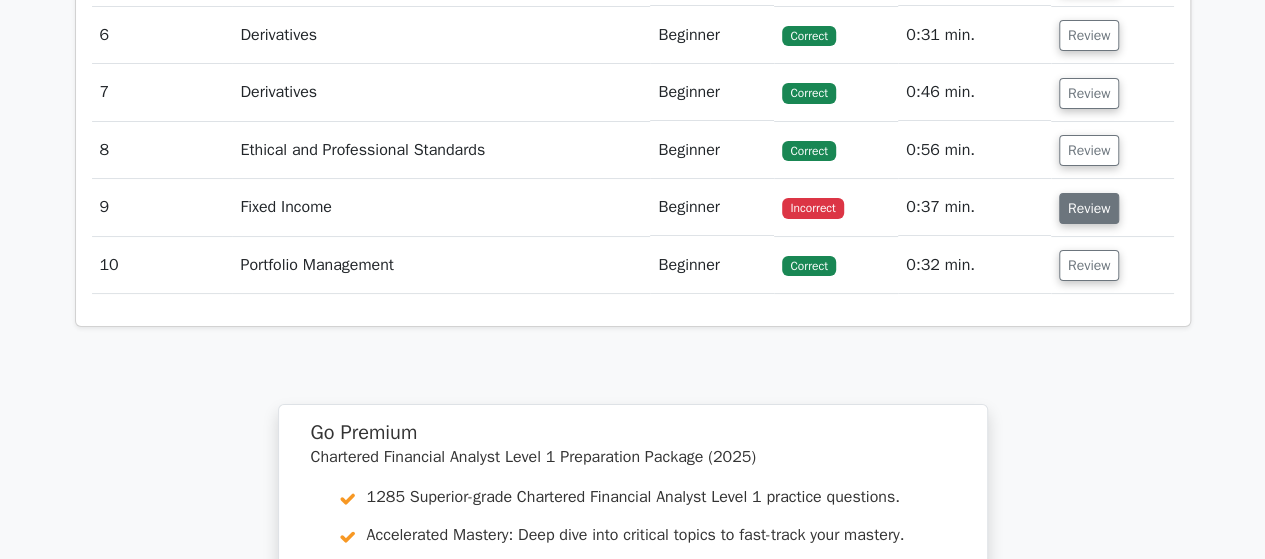 click on "Review" at bounding box center [1089, 208] 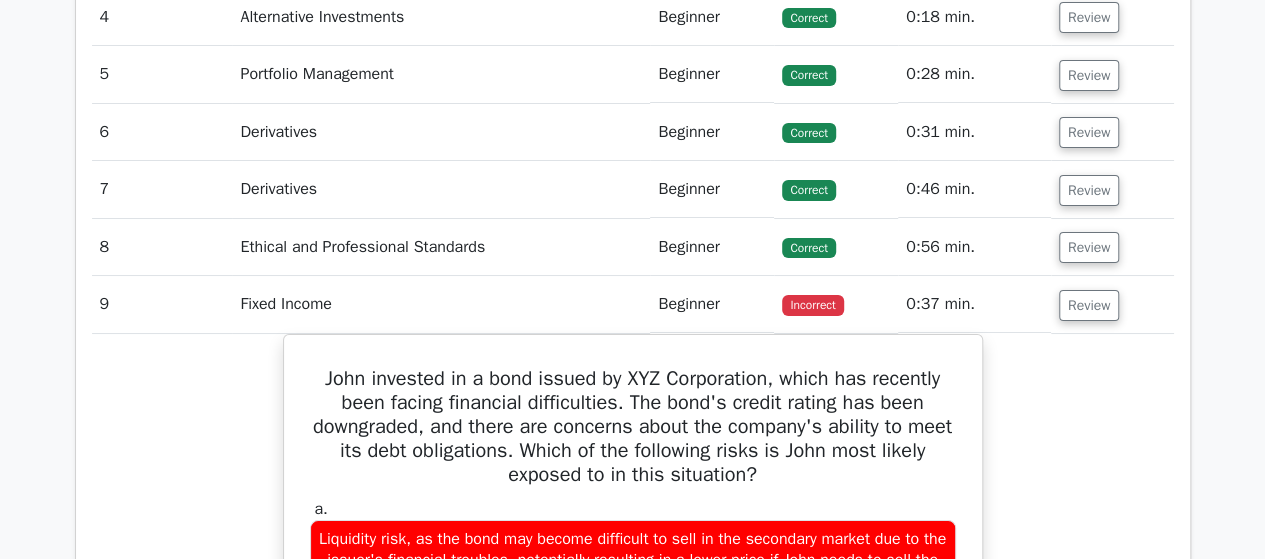 scroll, scrollTop: 3677, scrollLeft: 0, axis: vertical 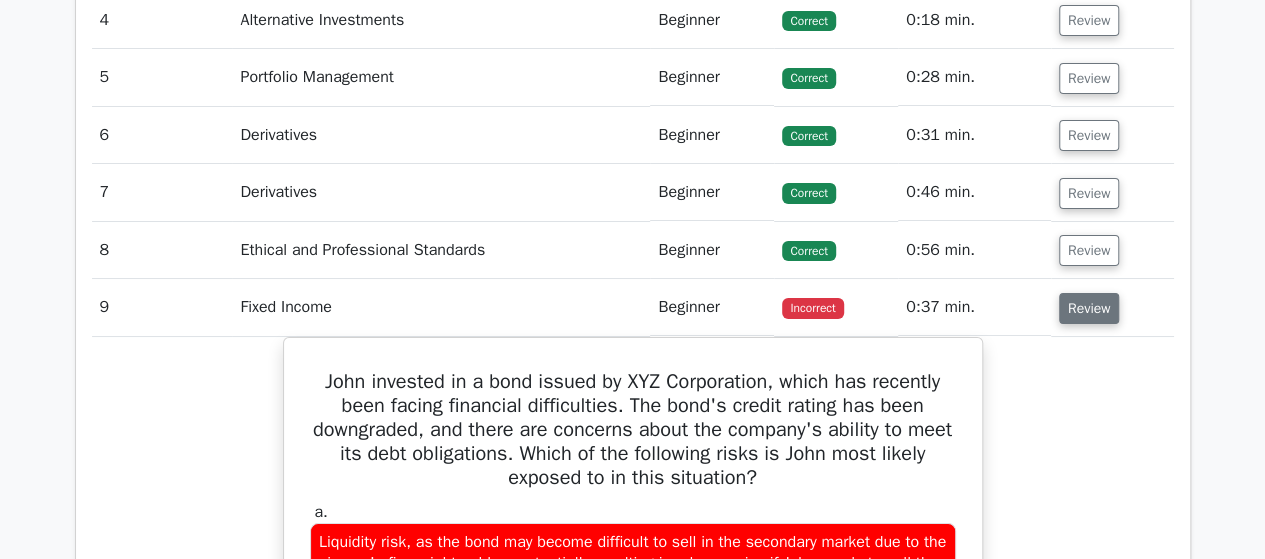 click on "Review" at bounding box center [1089, 308] 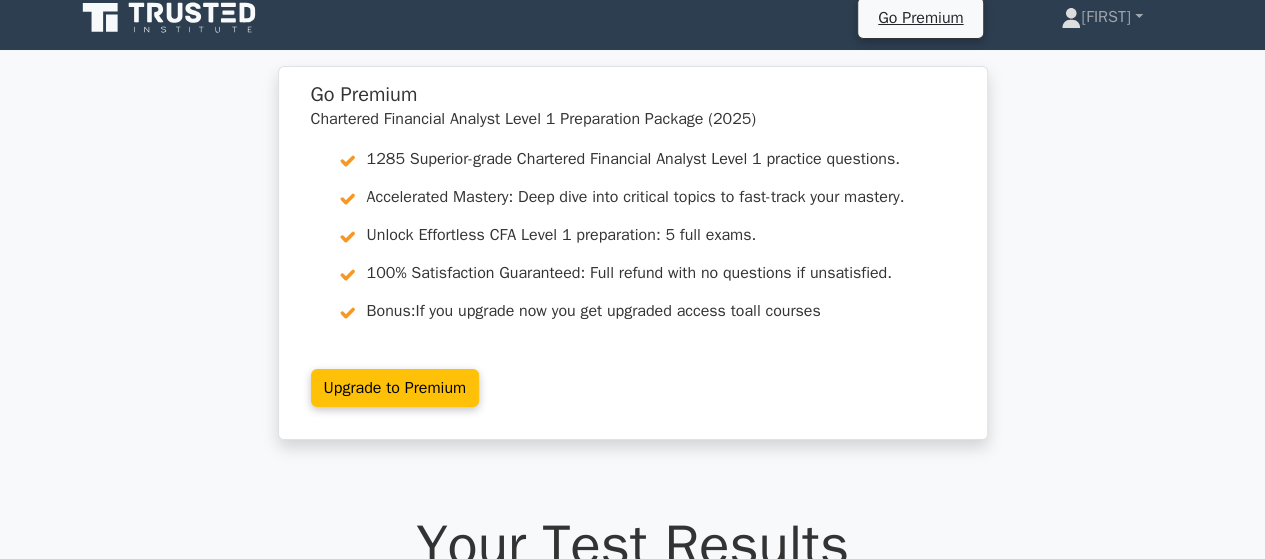 scroll, scrollTop: 0, scrollLeft: 0, axis: both 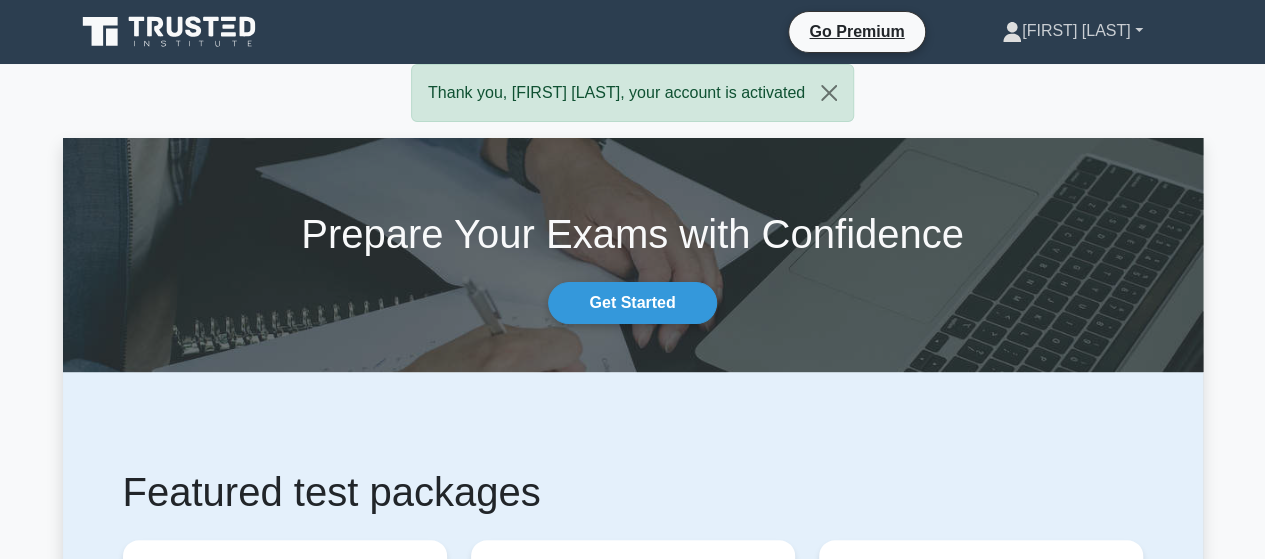 click on "[FIRST] [LAST]" at bounding box center (1072, 31) 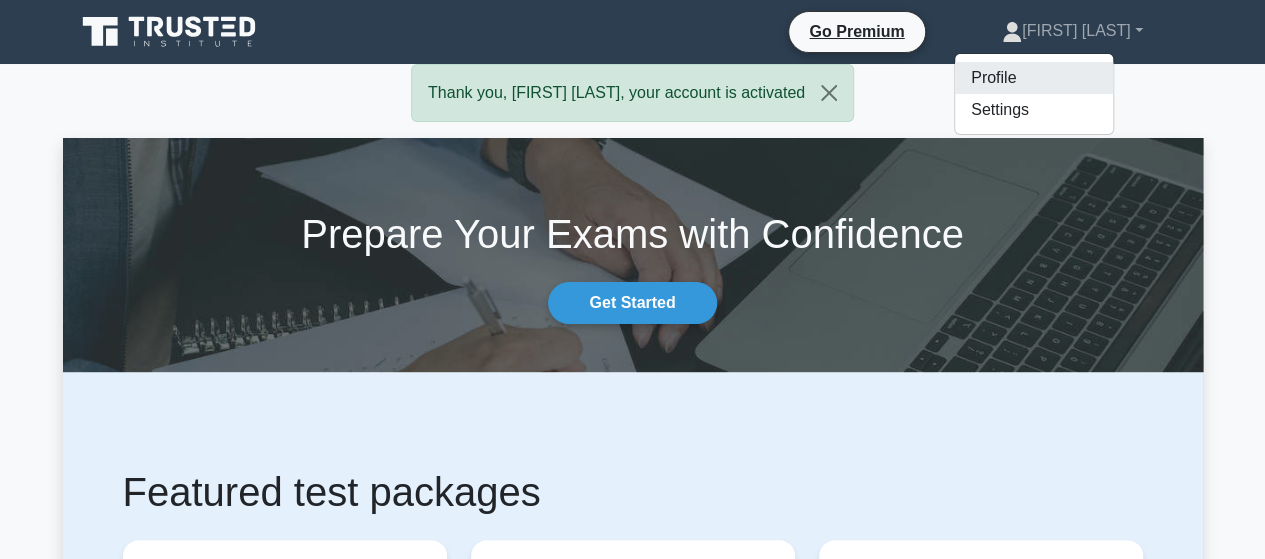 click on "Profile" at bounding box center (1034, 78) 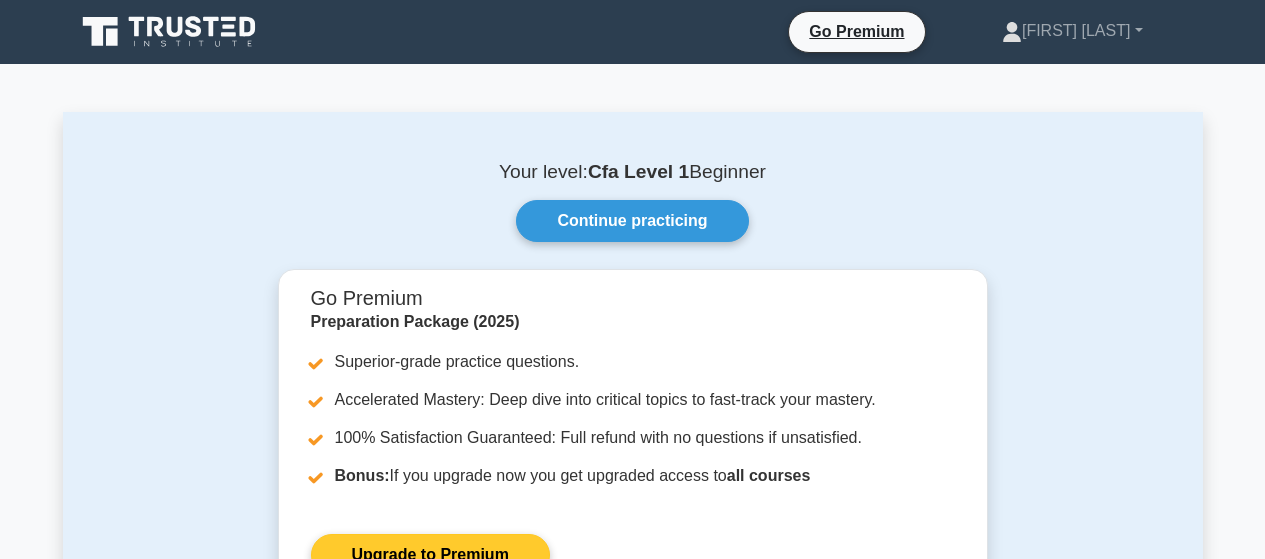 scroll, scrollTop: 0, scrollLeft: 0, axis: both 